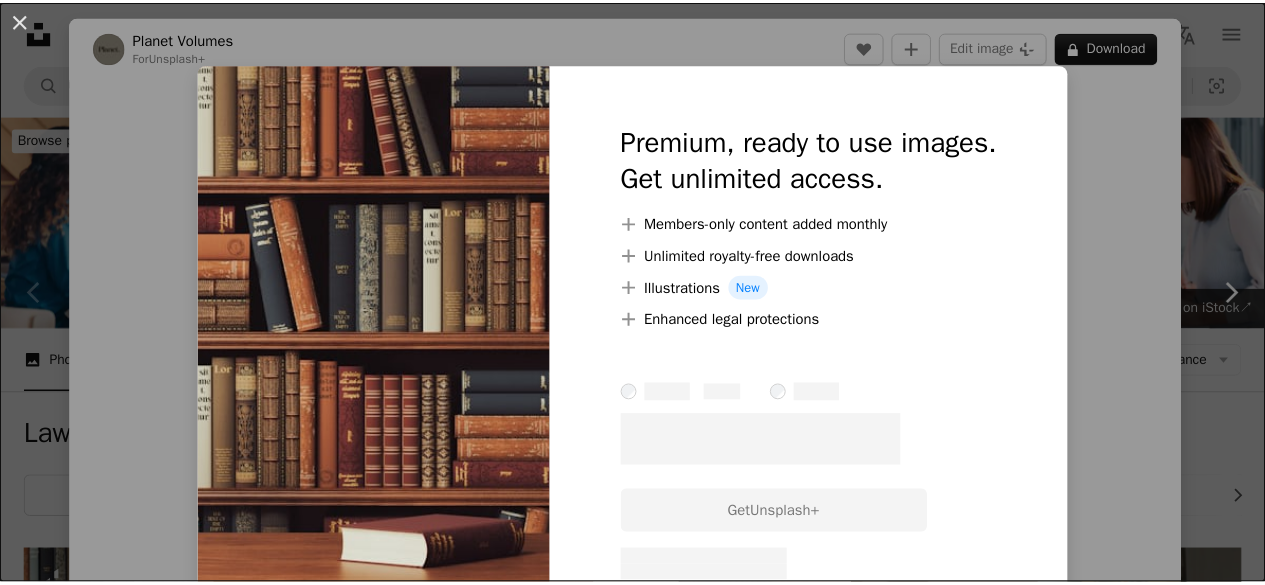 scroll, scrollTop: 500, scrollLeft: 0, axis: vertical 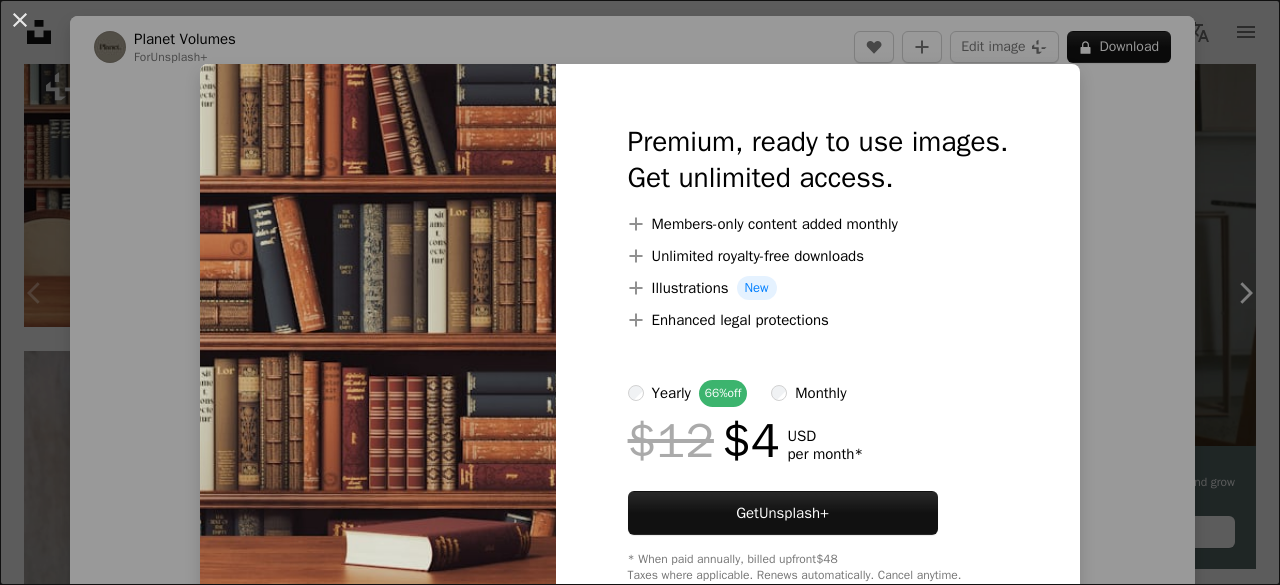 click on "An X shape Premium, ready to use images. Get unlimited access. A plus sign Members-only content added monthly A plus sign Unlimited royalty-free downloads A plus sign Illustrations  New A plus sign Enhanced legal protections yearly 66%  off monthly $12   $4 USD per month * Get  Unsplash+ * When paid annually, billed upfront  $48 Taxes where applicable. Renews automatically. Cancel anytime." at bounding box center [640, 292] 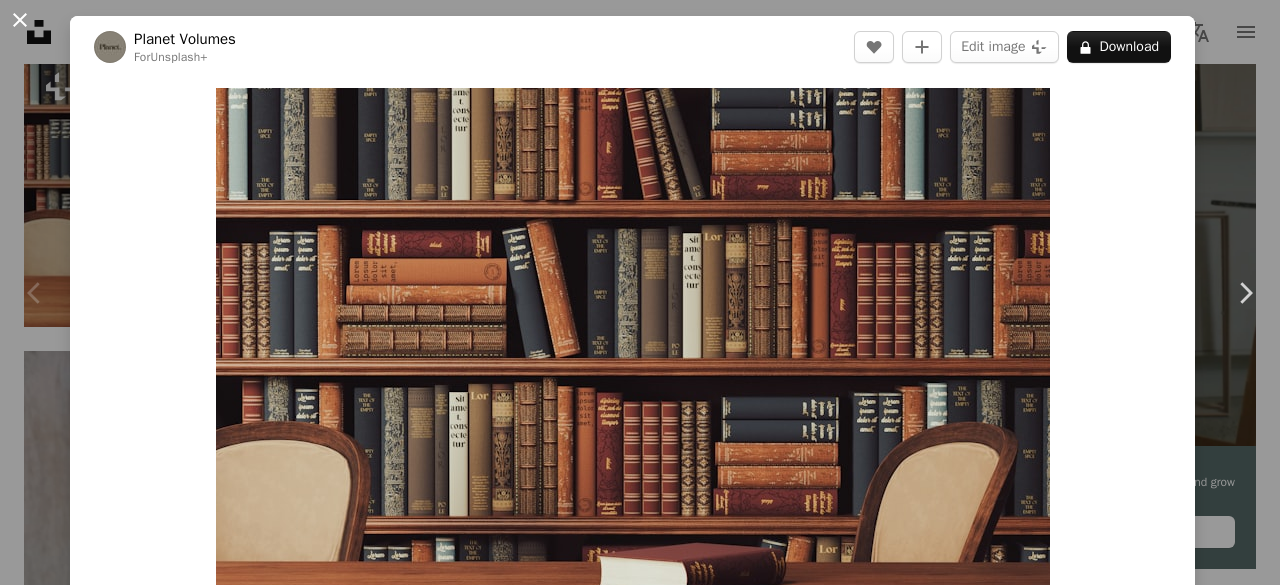 click on "An X shape" at bounding box center [20, 20] 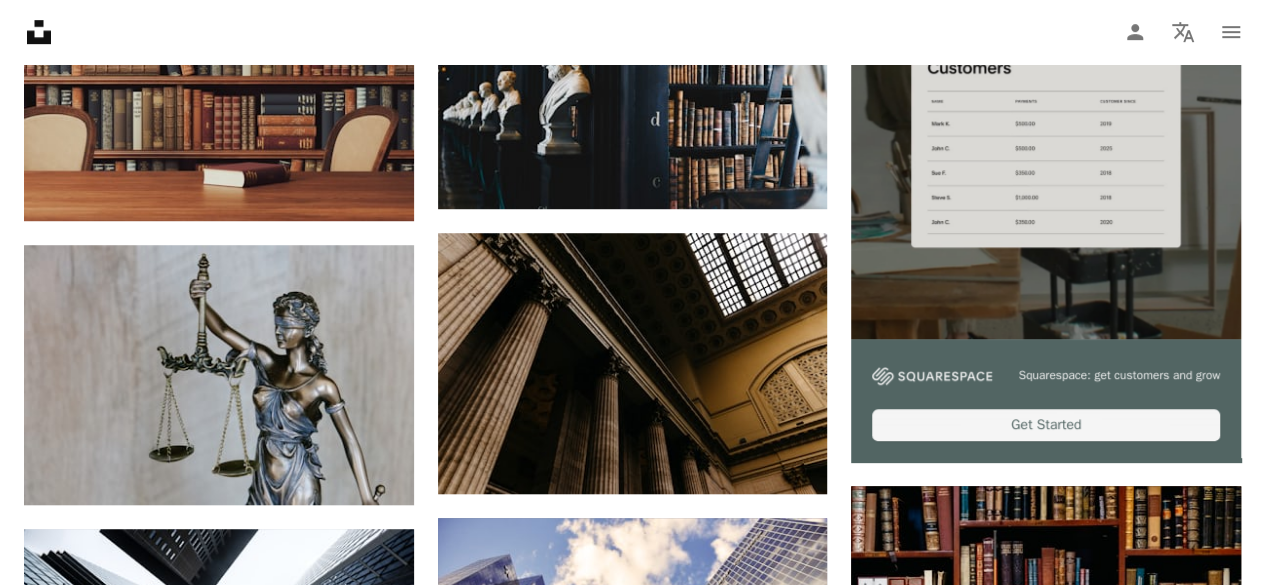 scroll, scrollTop: 700, scrollLeft: 0, axis: vertical 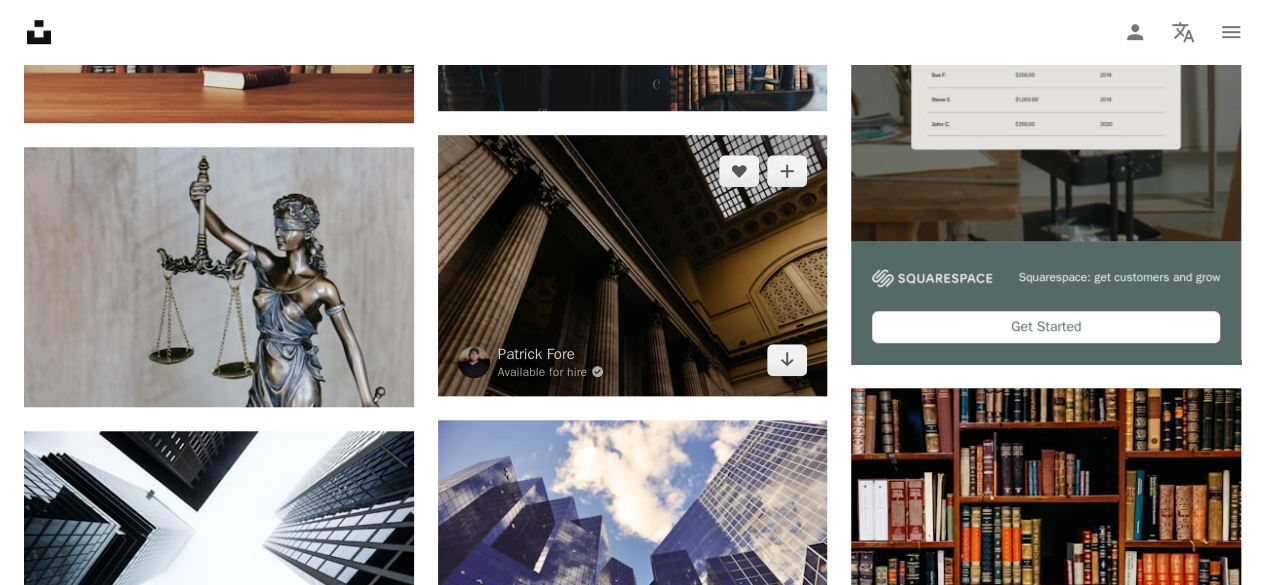 click at bounding box center [633, 265] 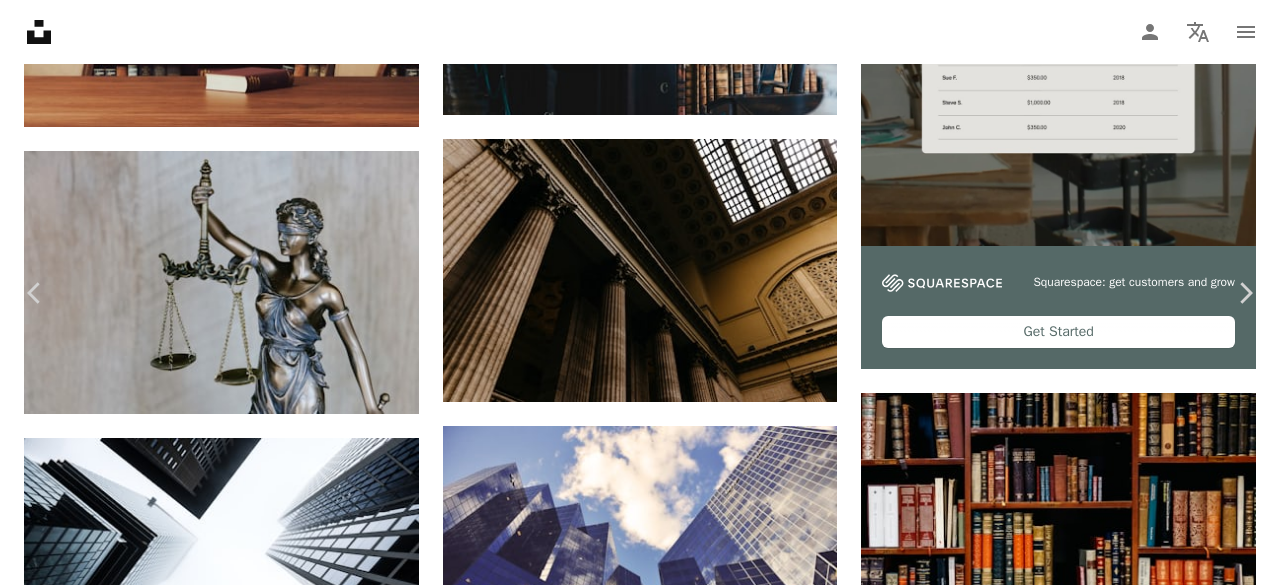 click on "An X shape" at bounding box center (20, 20) 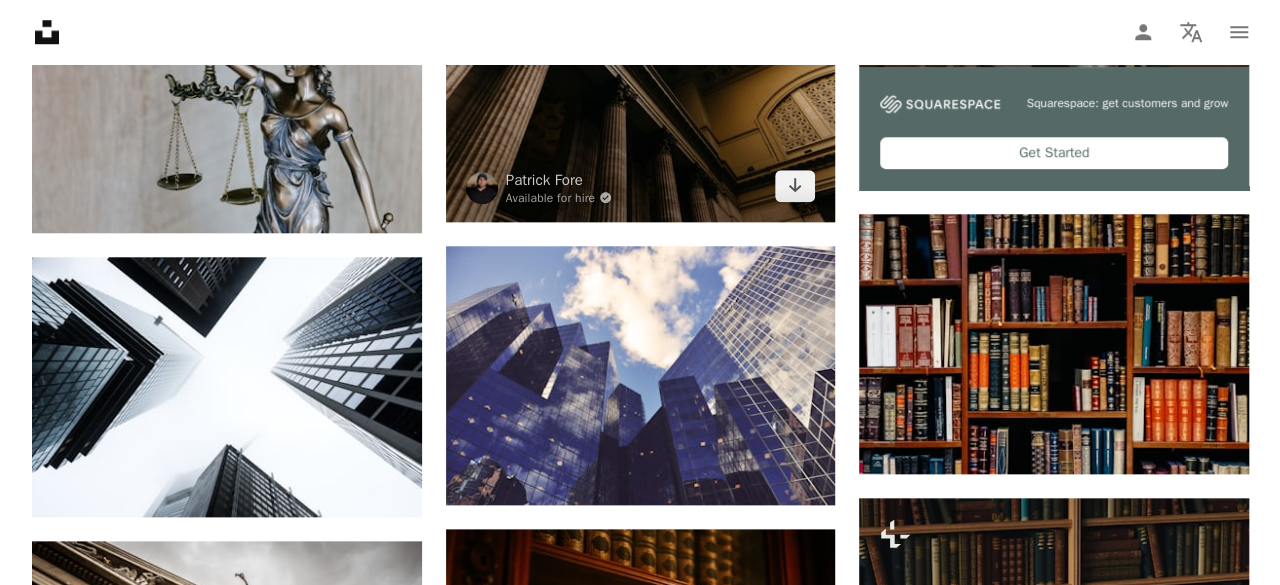 scroll, scrollTop: 1000, scrollLeft: 0, axis: vertical 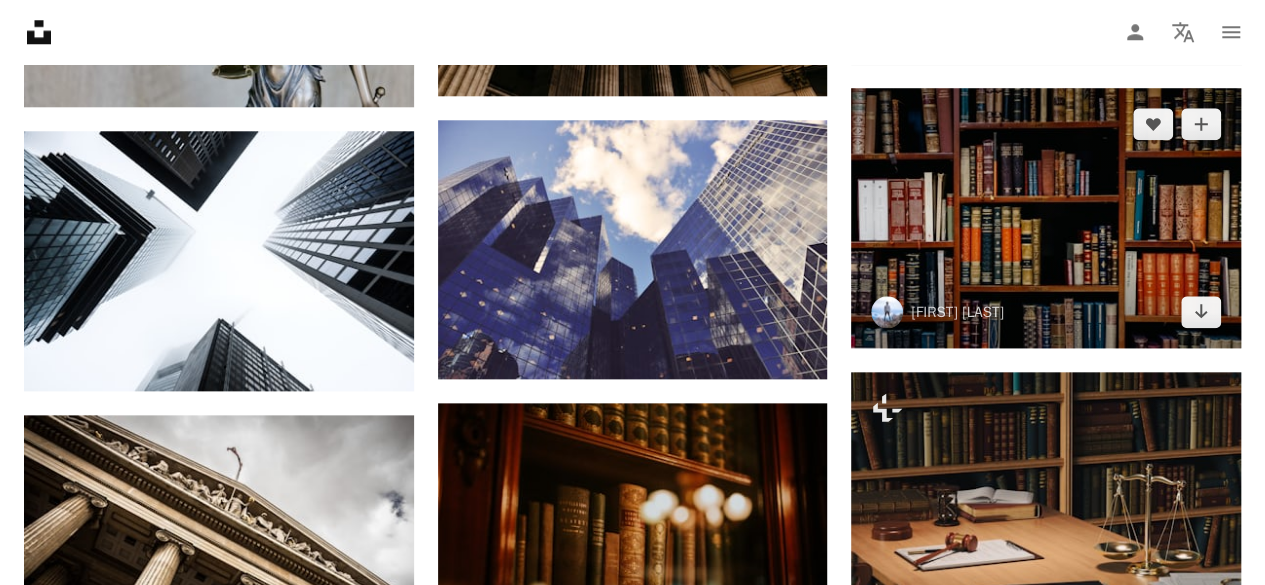 click at bounding box center (1046, 218) 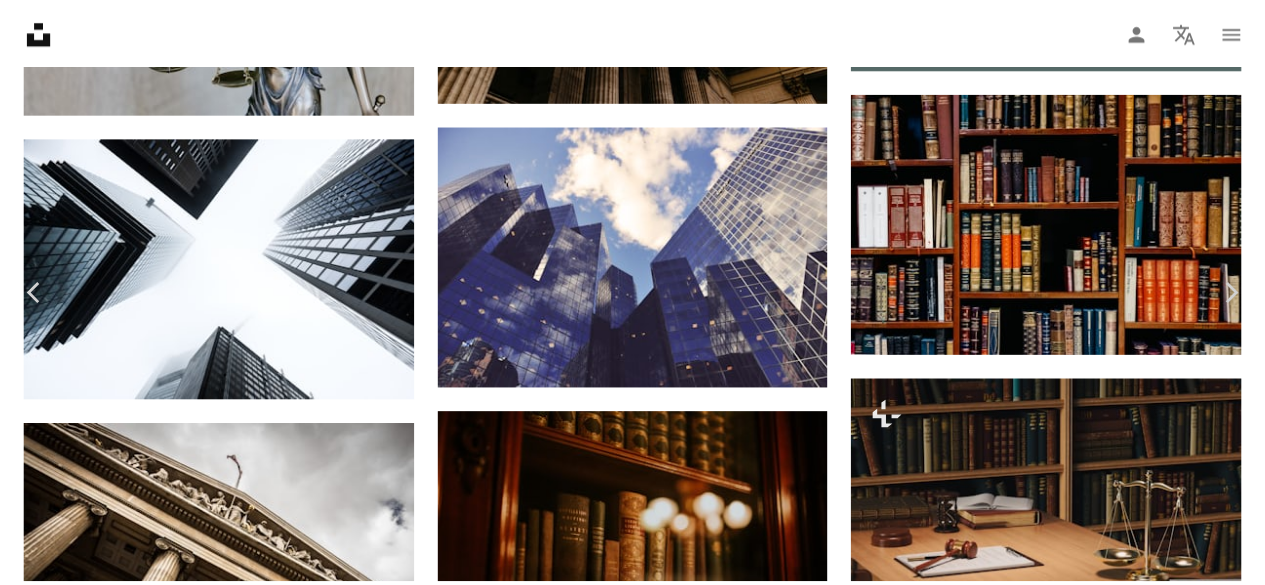 scroll, scrollTop: 0, scrollLeft: 0, axis: both 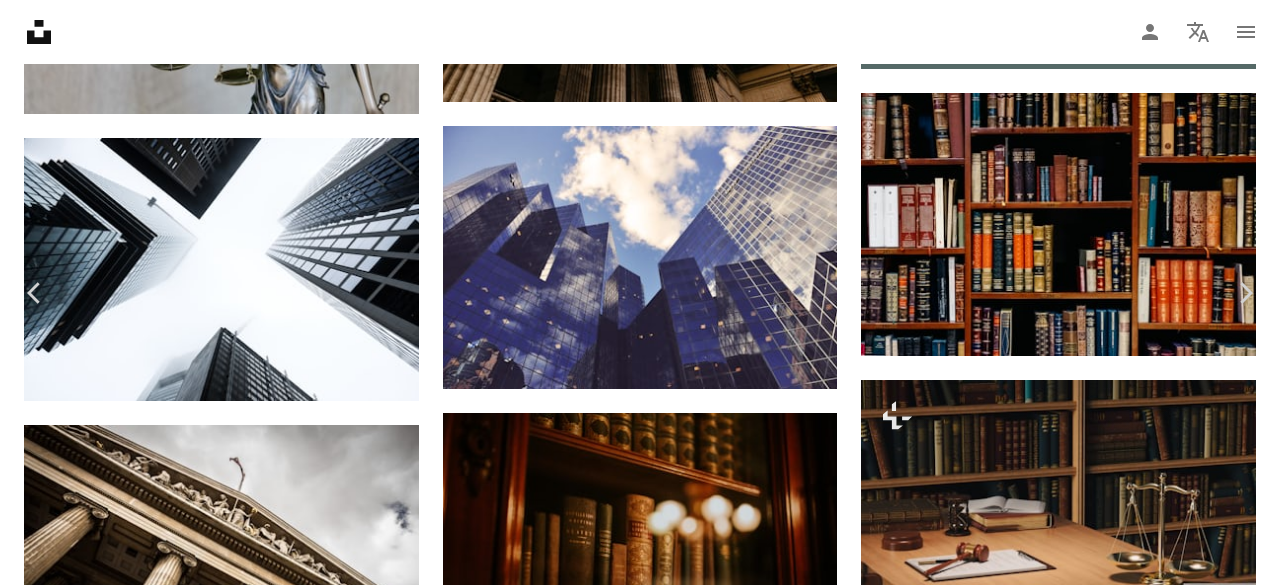 click on "An X shape" at bounding box center (20, 20) 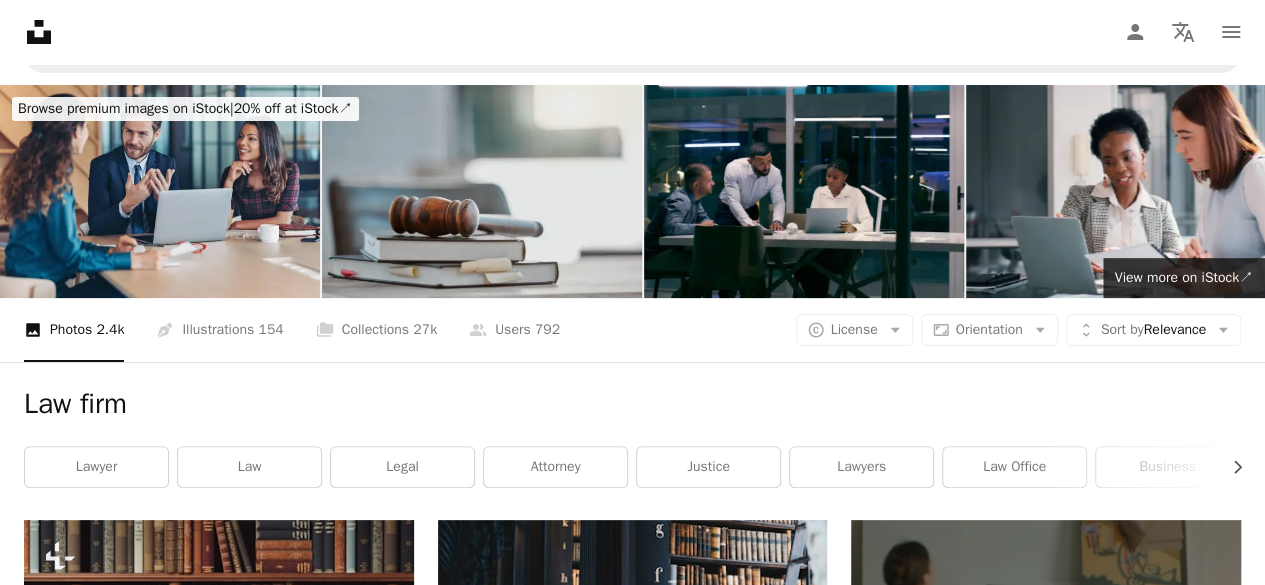scroll, scrollTop: 0, scrollLeft: 0, axis: both 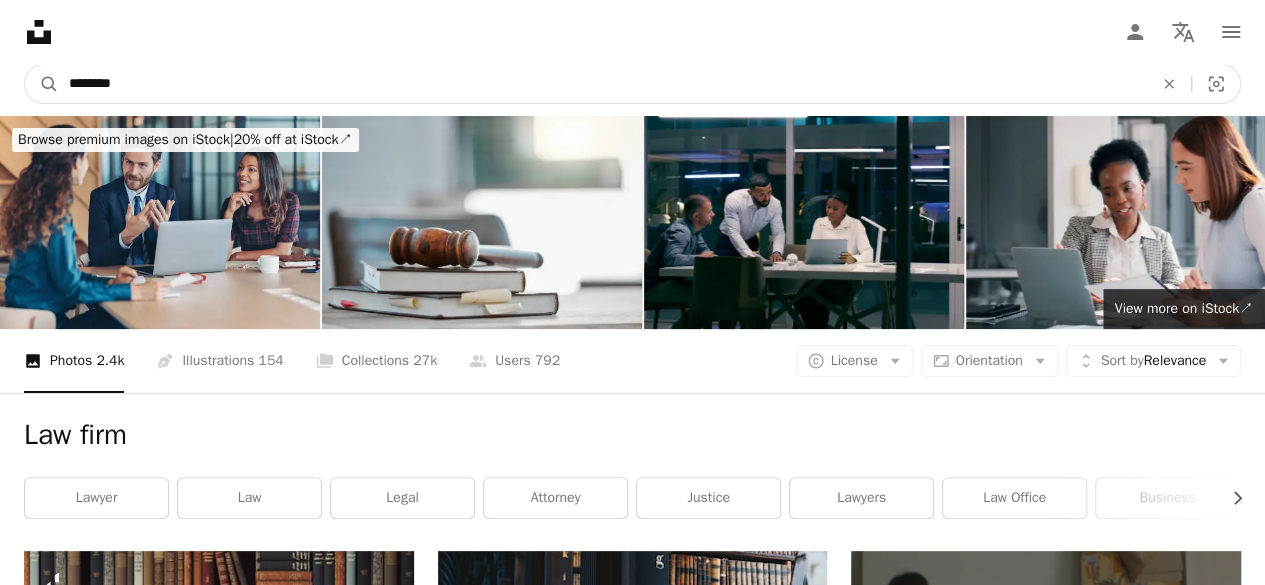 click on "********" at bounding box center (603, 84) 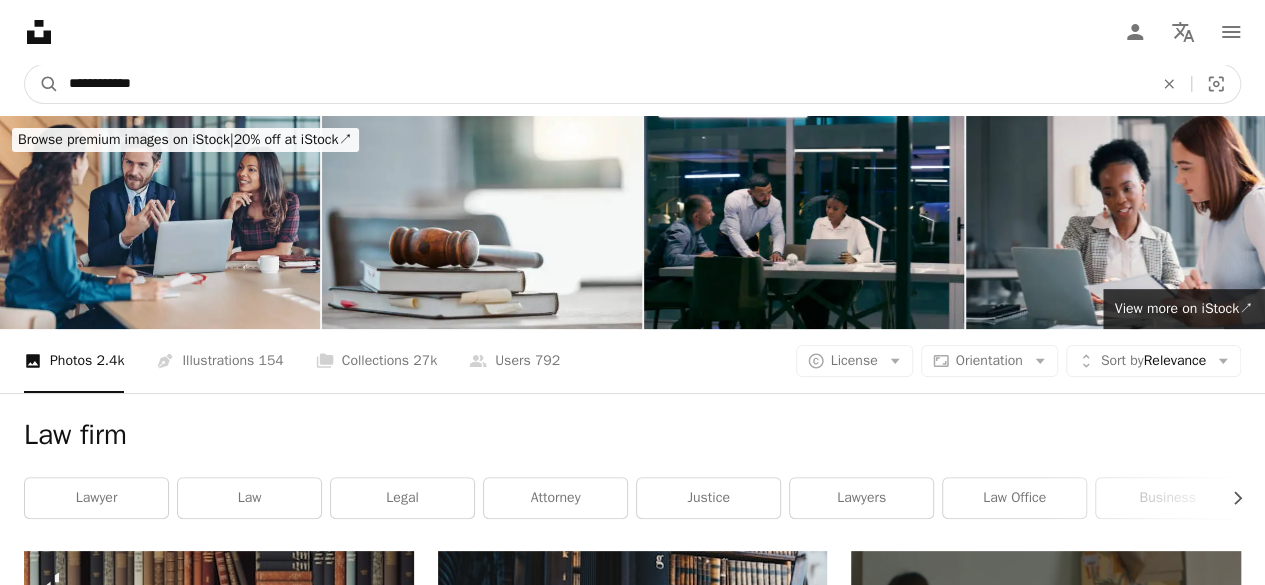 type on "**********" 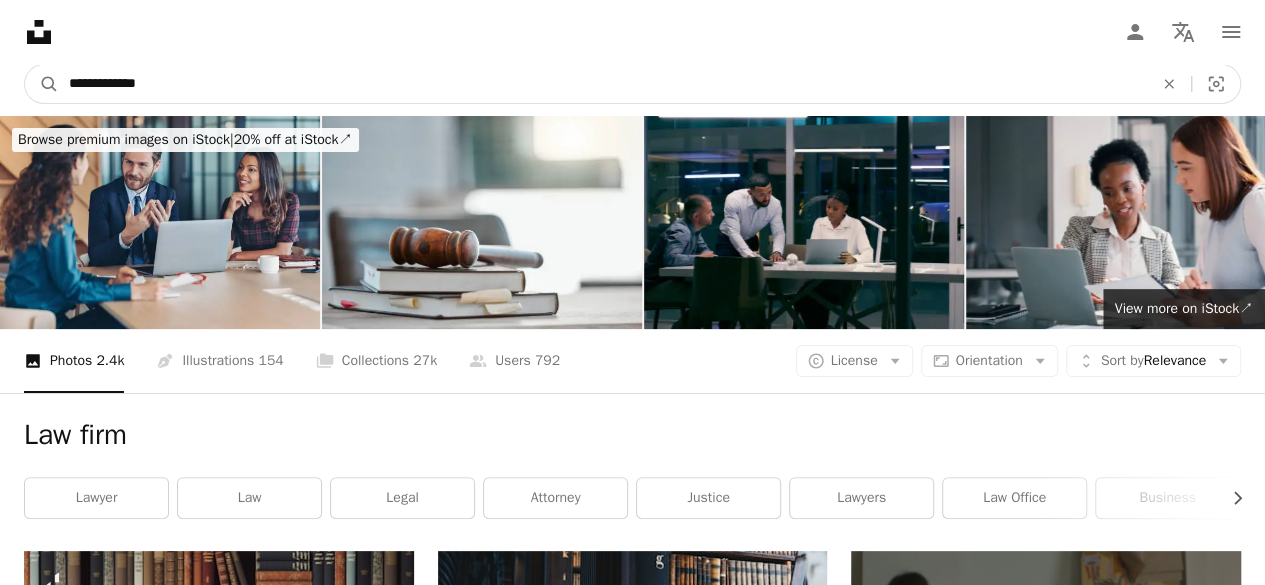 click on "A magnifying glass" at bounding box center (42, 84) 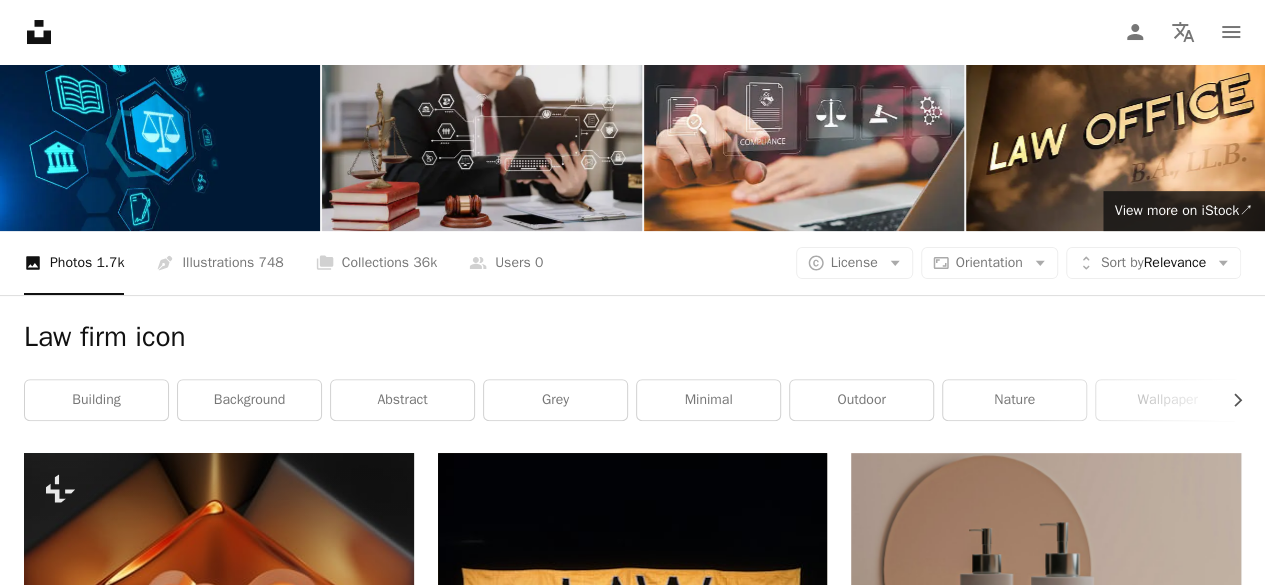 scroll, scrollTop: 0, scrollLeft: 0, axis: both 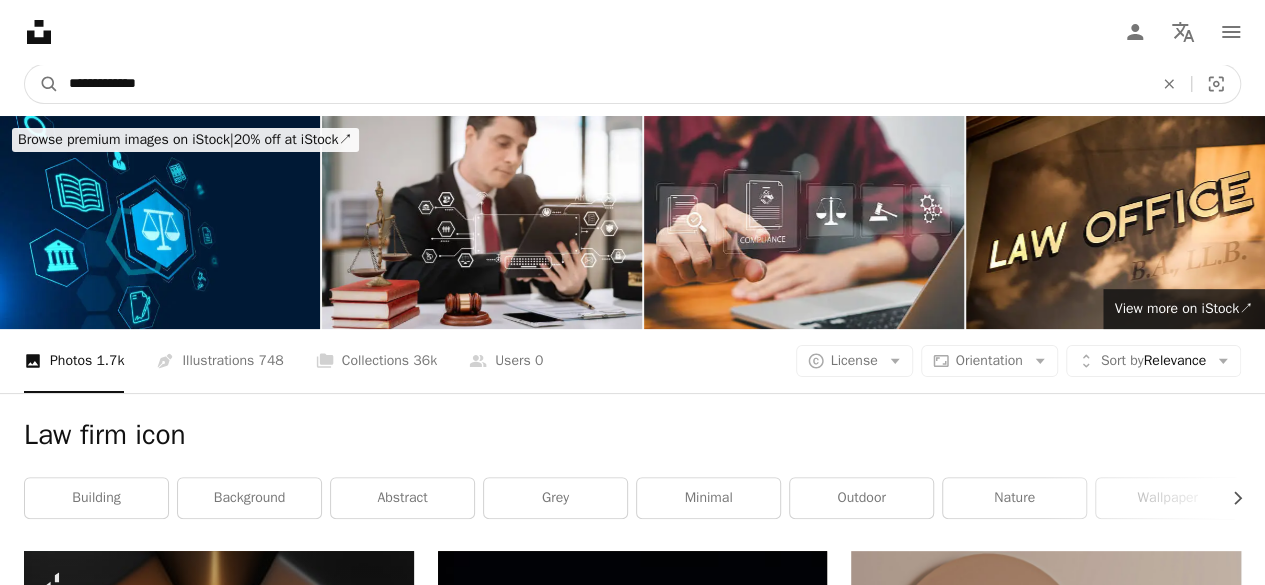 click on "**********" at bounding box center [603, 84] 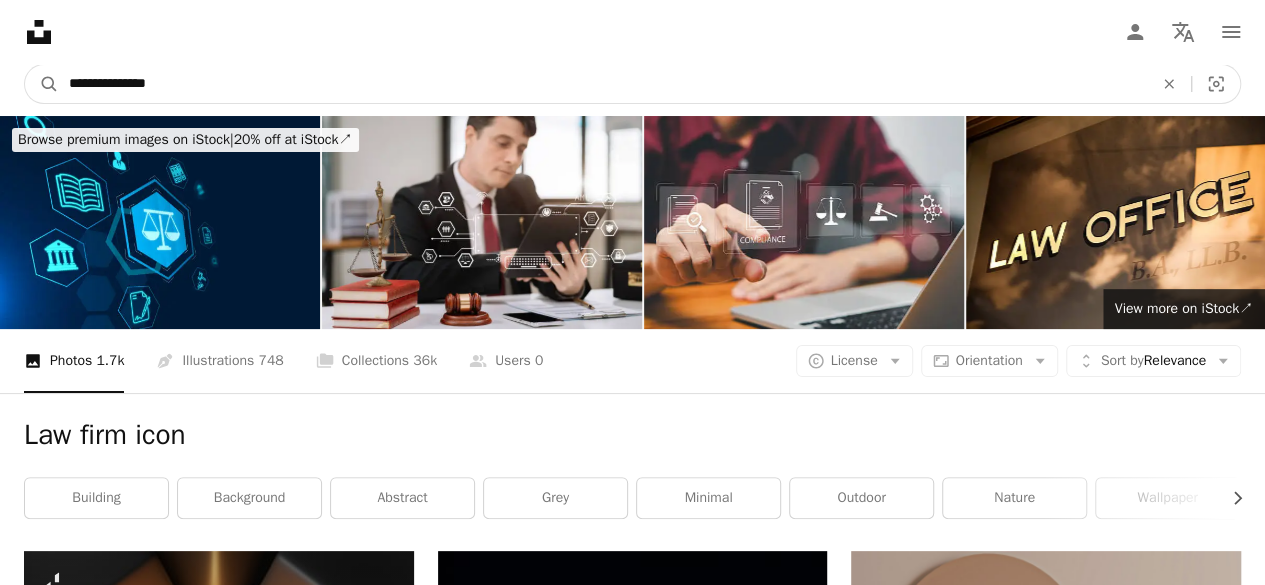 type on "**********" 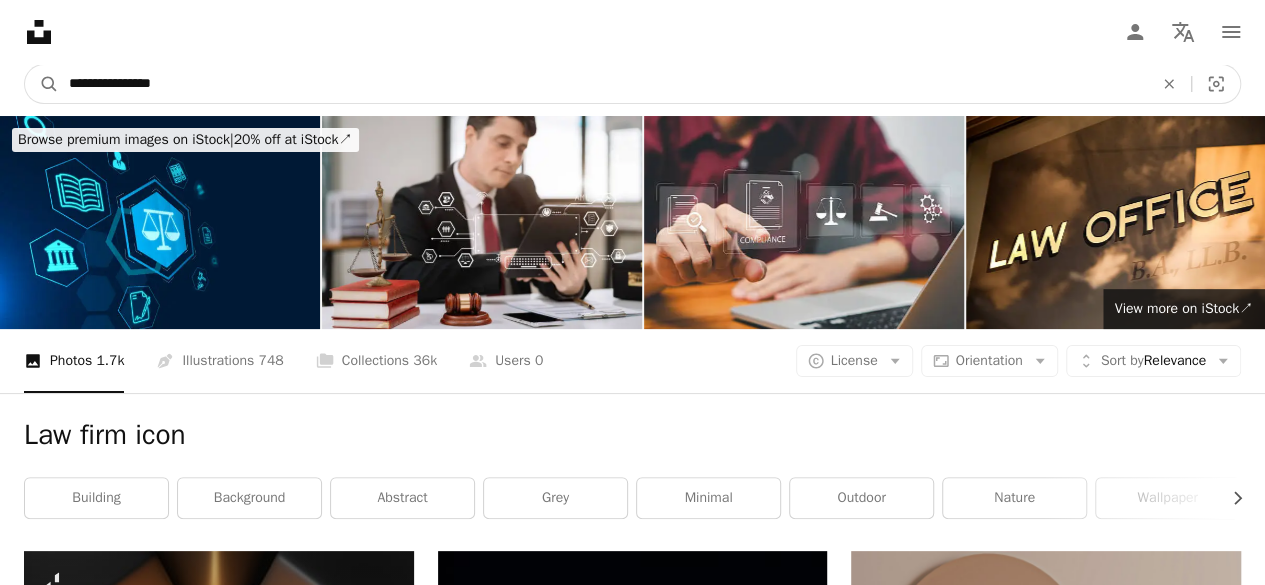 click on "A magnifying glass" at bounding box center (42, 84) 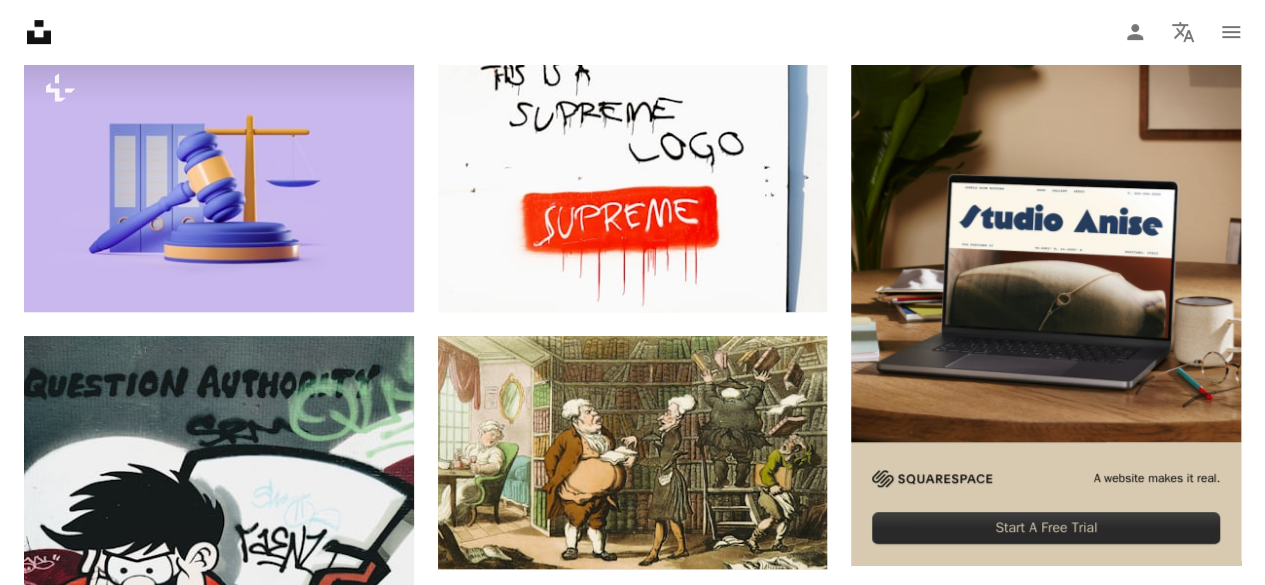 scroll, scrollTop: 200, scrollLeft: 0, axis: vertical 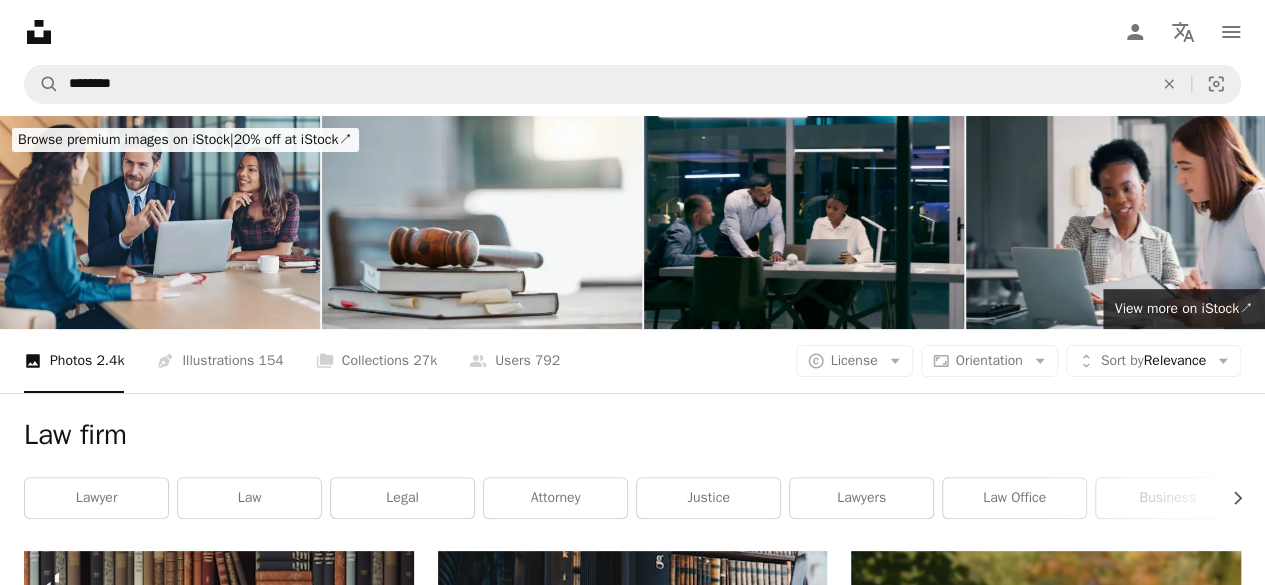 click on "Unsplash logo Unsplash Home" 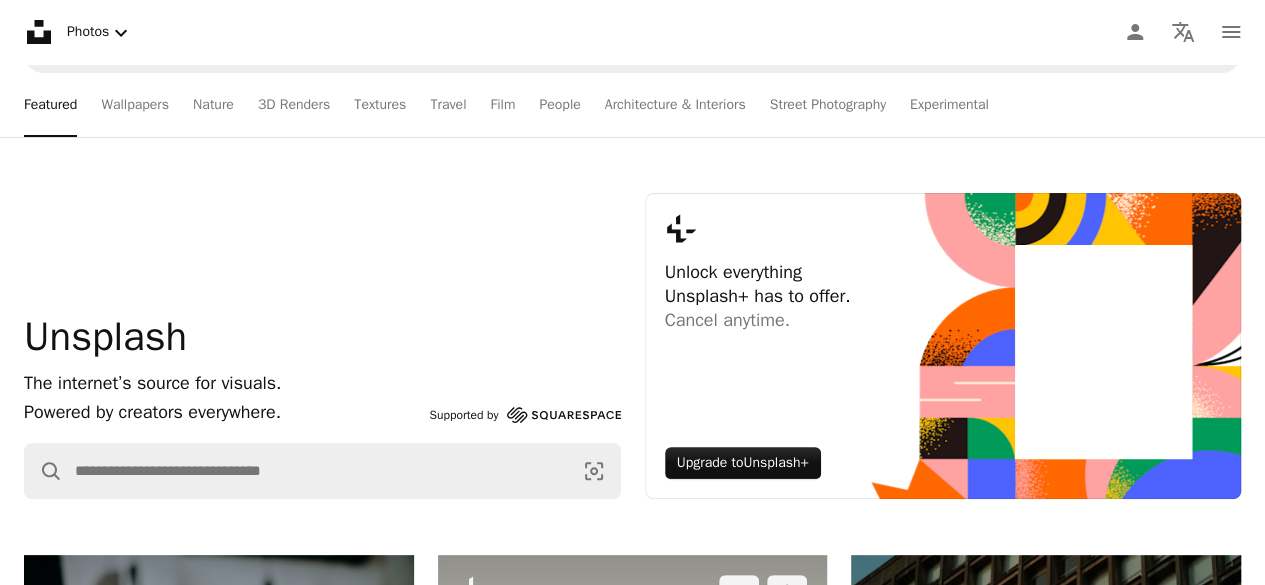scroll, scrollTop: 0, scrollLeft: 0, axis: both 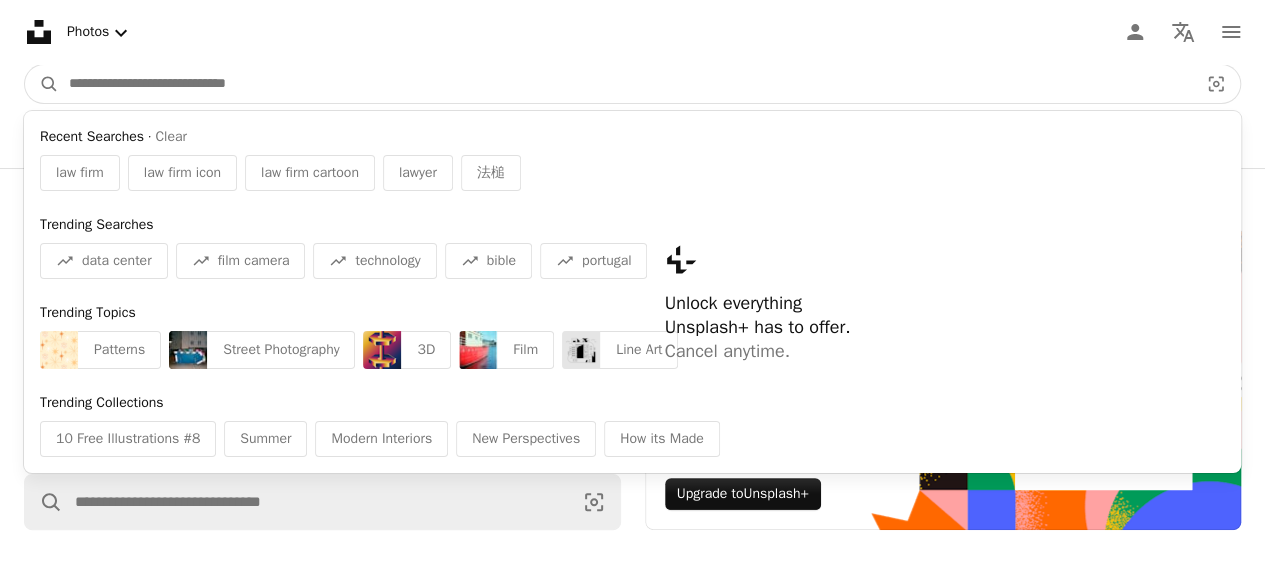 click at bounding box center (625, 84) 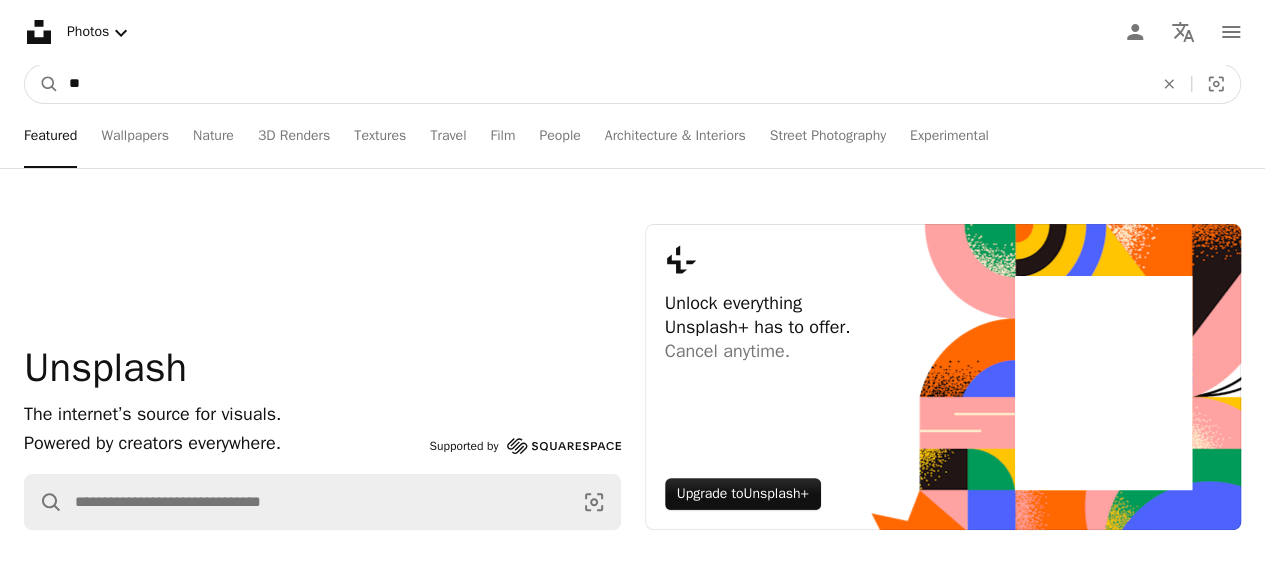 type on "*" 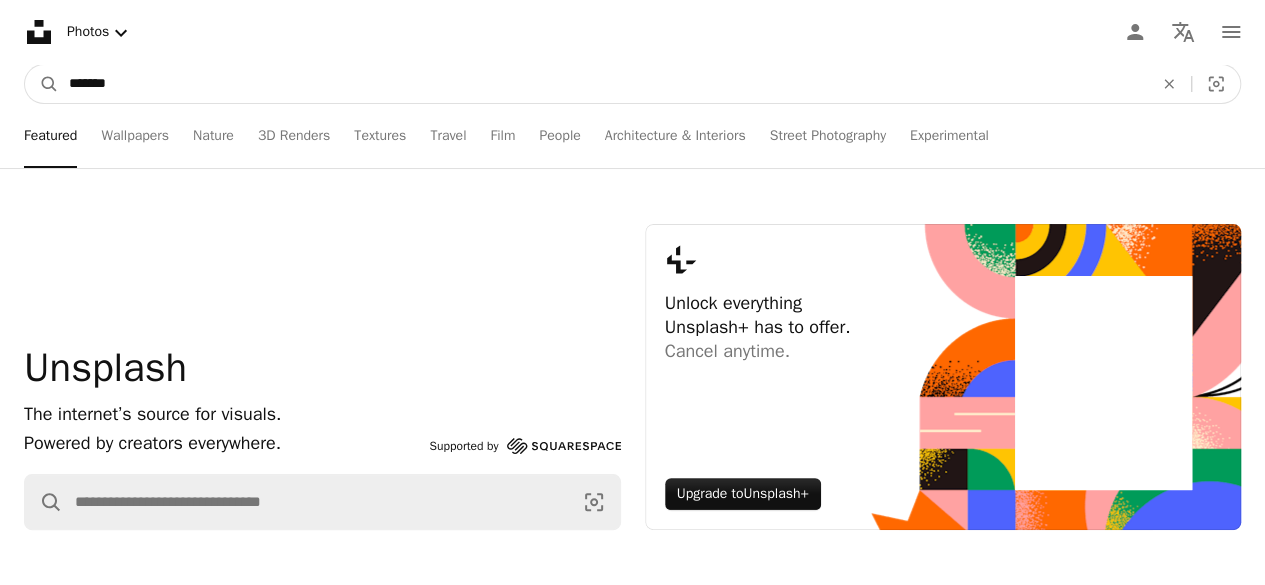 type on "********" 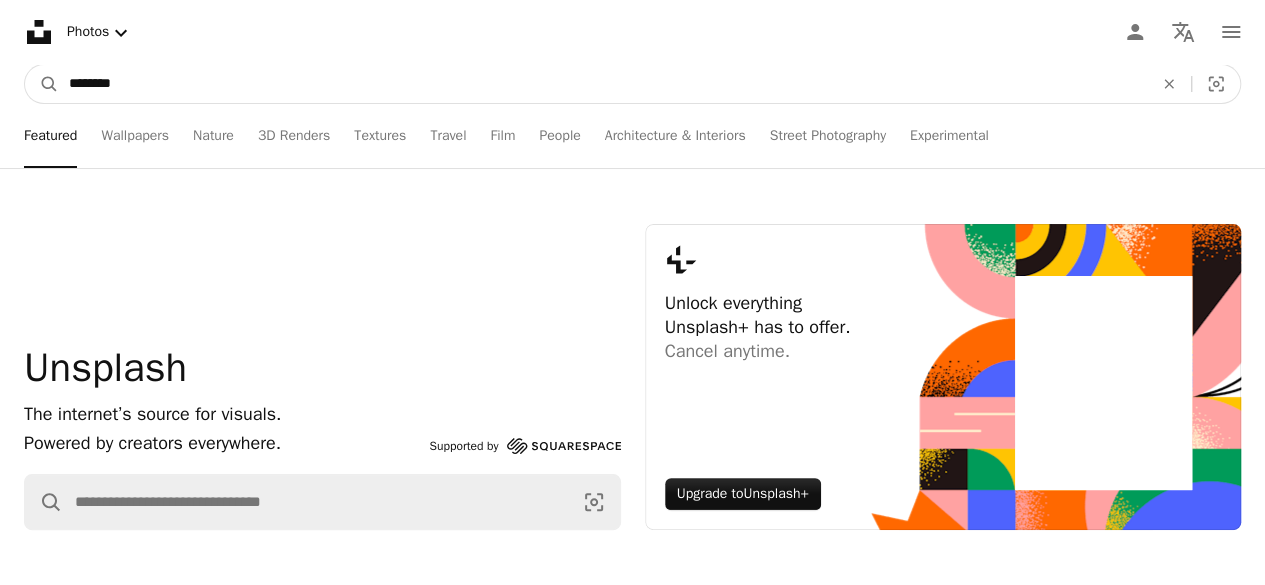 click on "A magnifying glass" at bounding box center (42, 84) 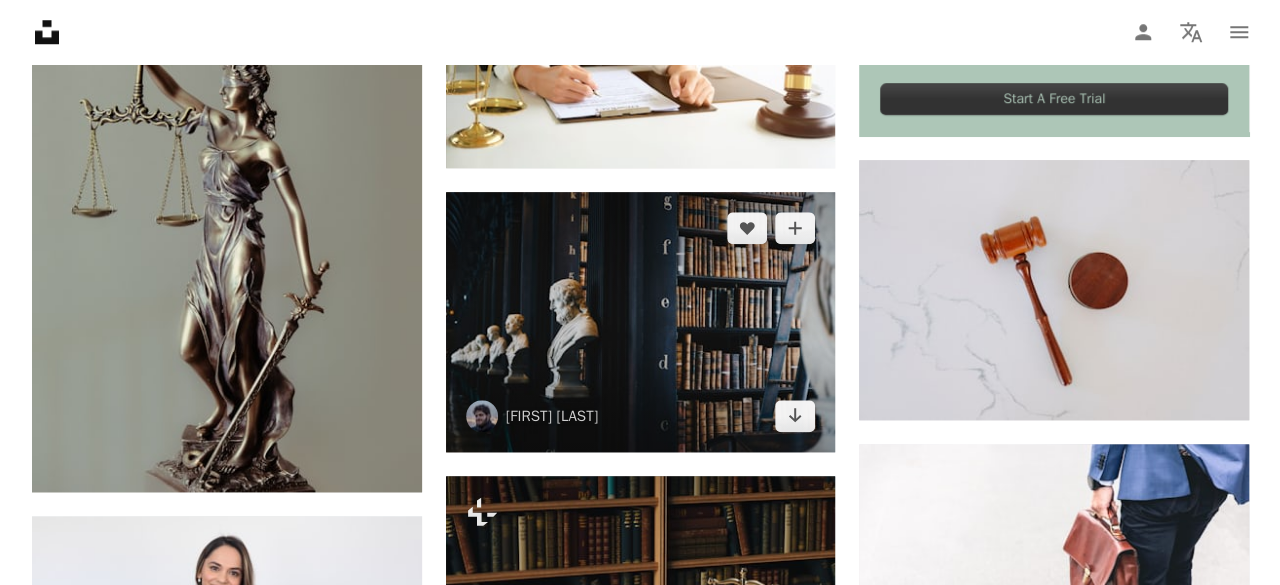 scroll, scrollTop: 1000, scrollLeft: 0, axis: vertical 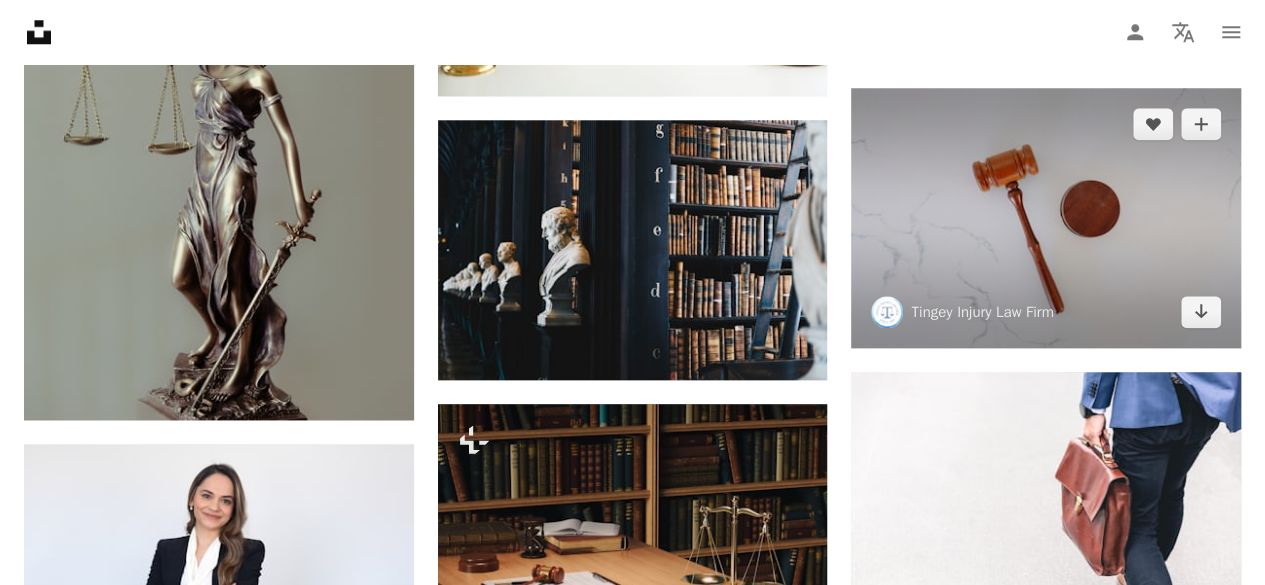 click at bounding box center (1046, 218) 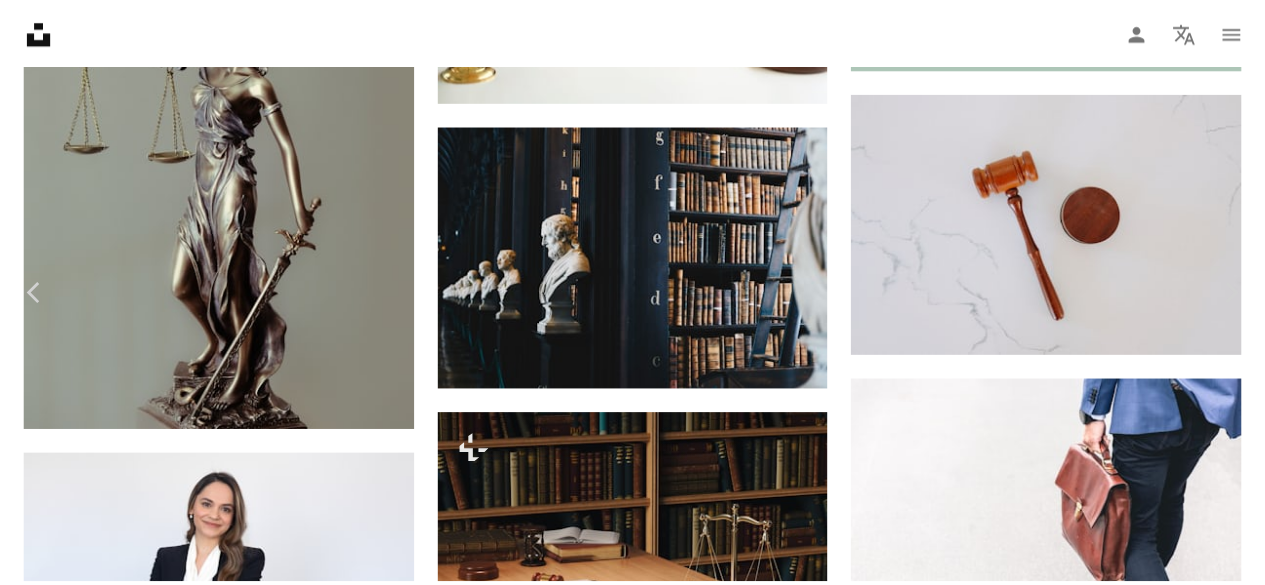 scroll, scrollTop: 100, scrollLeft: 0, axis: vertical 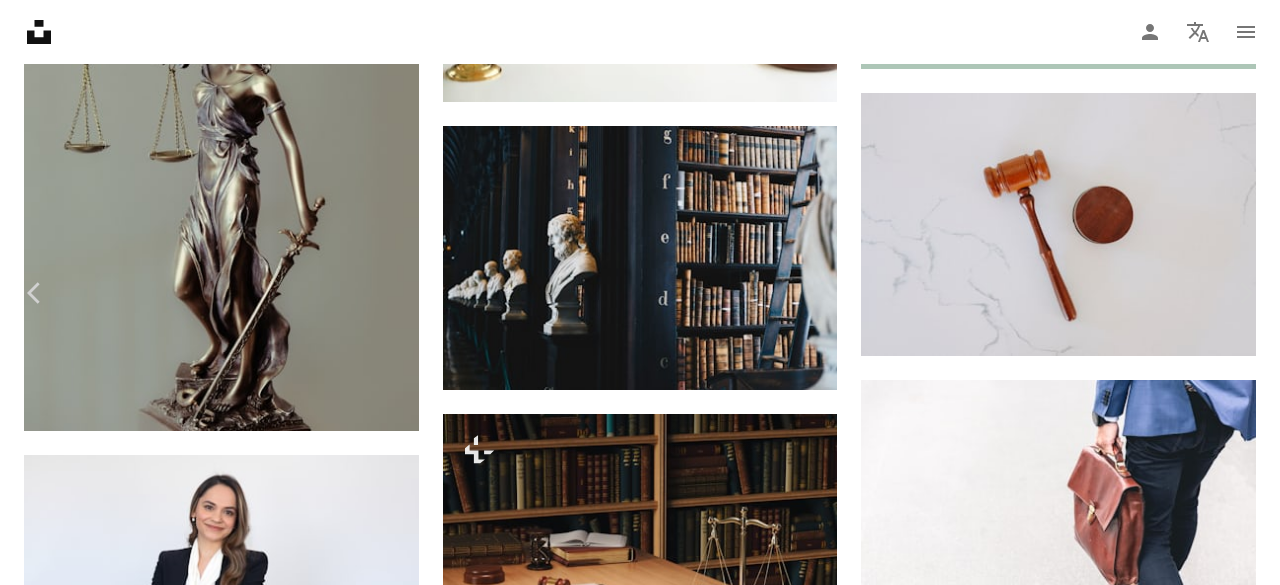 click on "Download free" at bounding box center (1081, 3074) 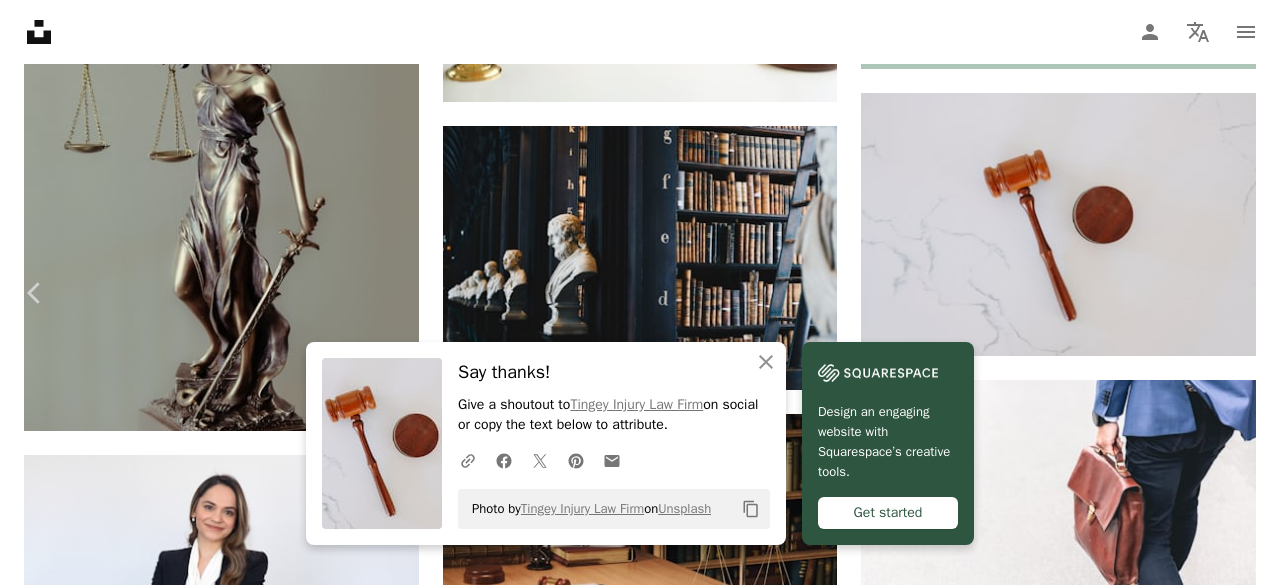 click on "An X shape" at bounding box center (20, 20) 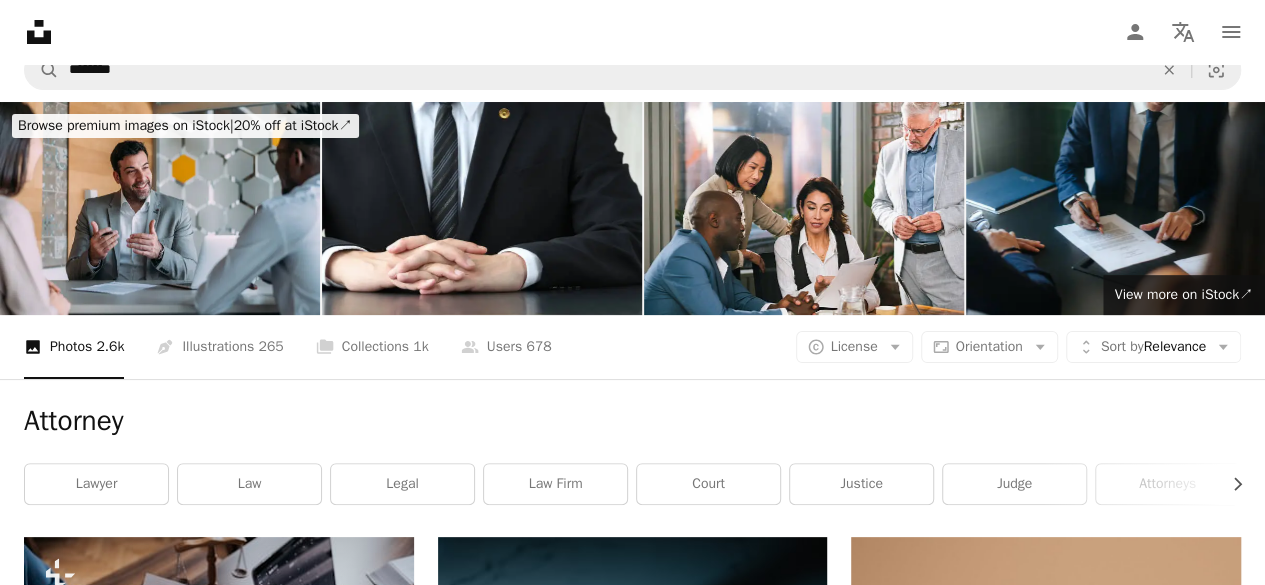 scroll, scrollTop: 0, scrollLeft: 0, axis: both 